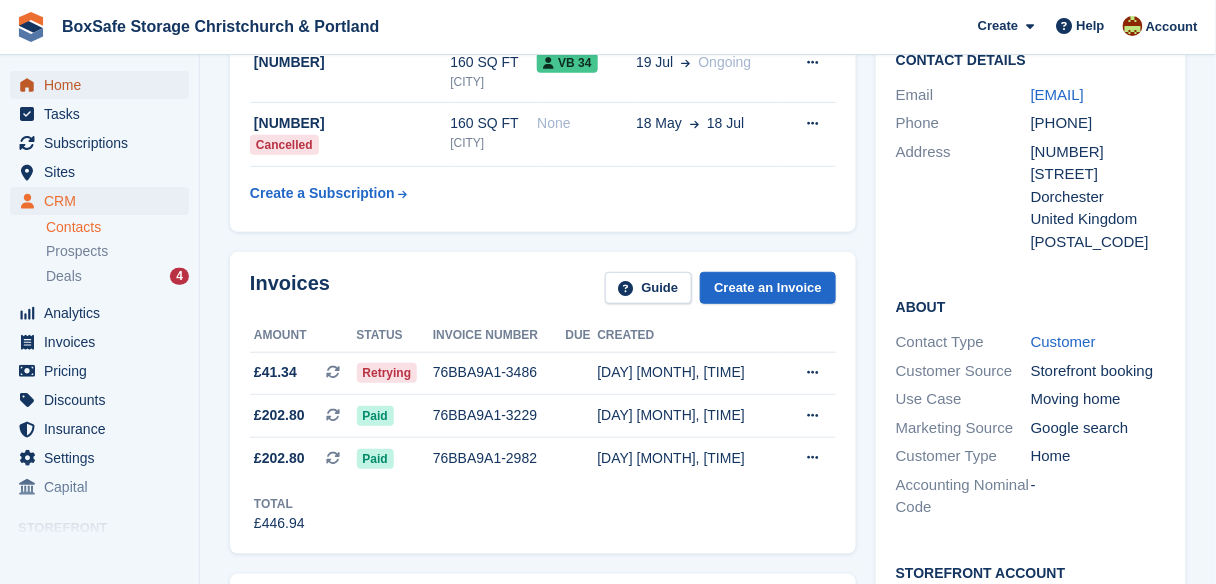 scroll, scrollTop: 192, scrollLeft: 0, axis: vertical 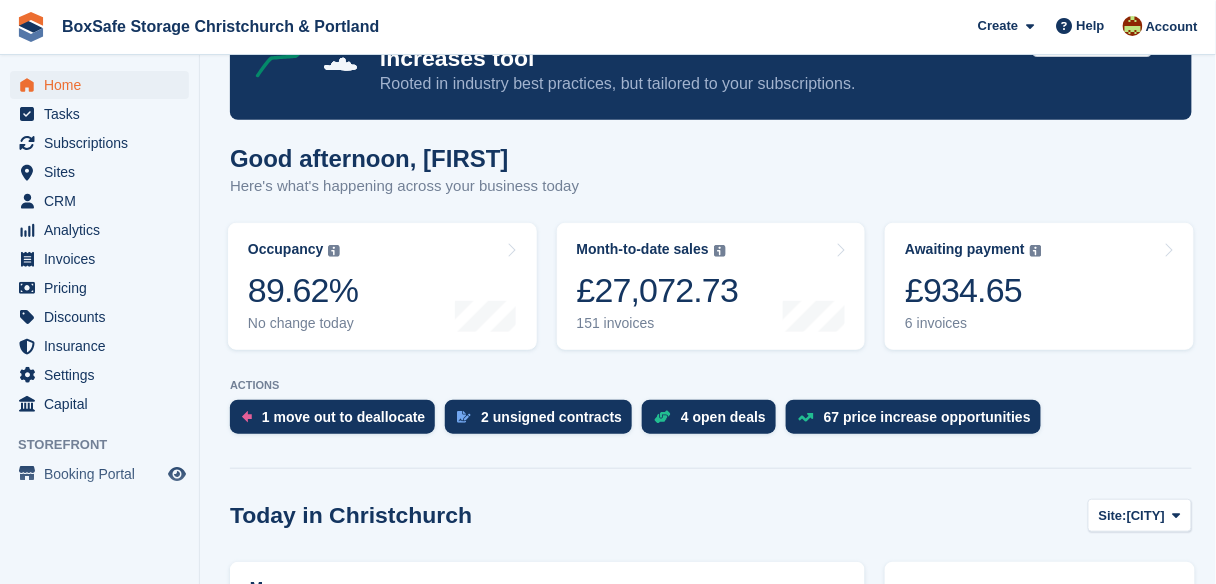 drag, startPoint x: 1221, startPoint y: 161, endPoint x: 1176, endPoint y: 124, distance: 58.258045 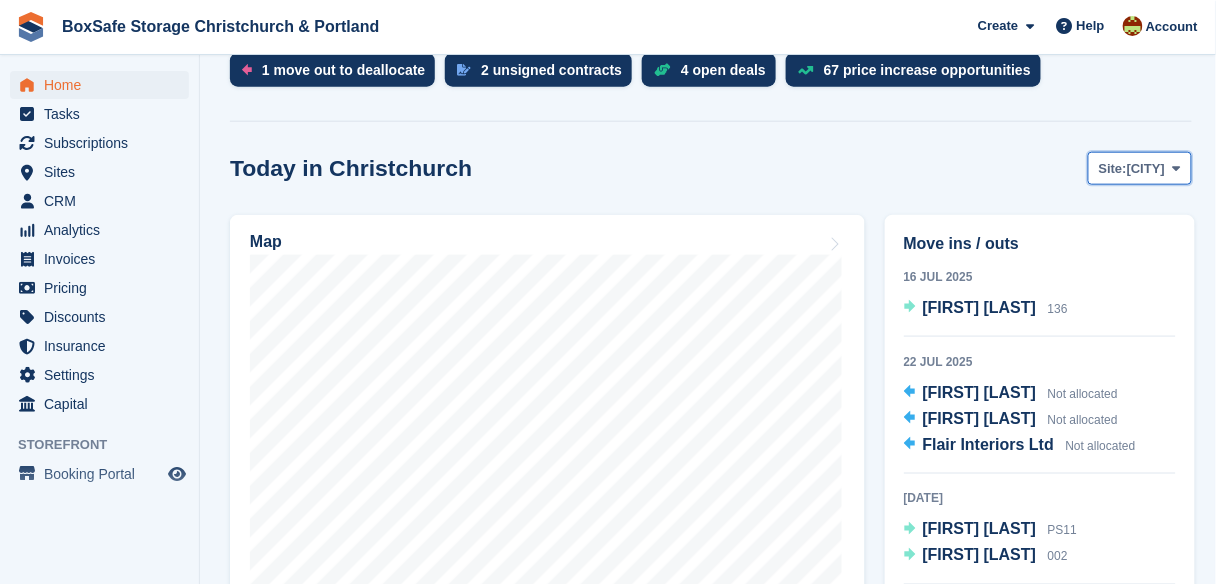click on "[CITY]" at bounding box center [1146, 169] 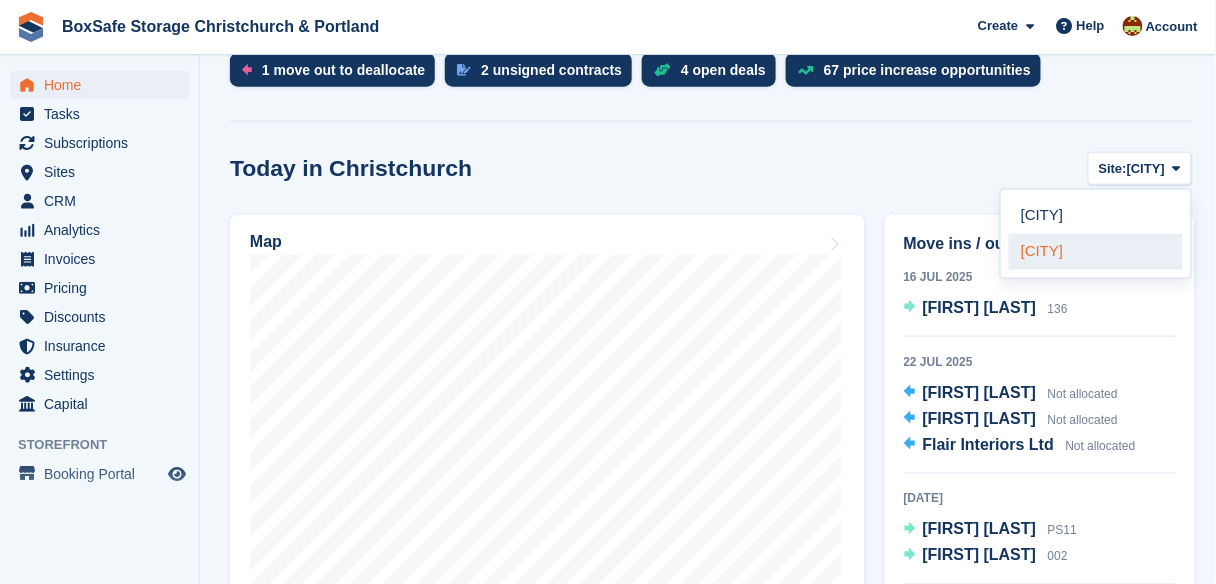 click on "[CITY]" at bounding box center [1096, 252] 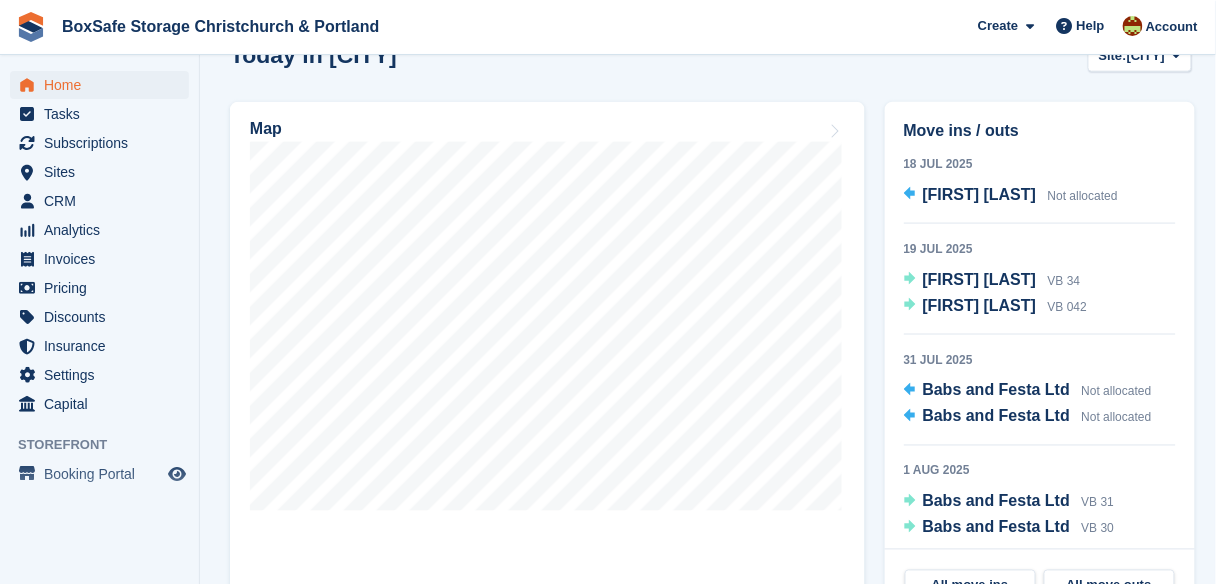 scroll, scrollTop: 576, scrollLeft: 0, axis: vertical 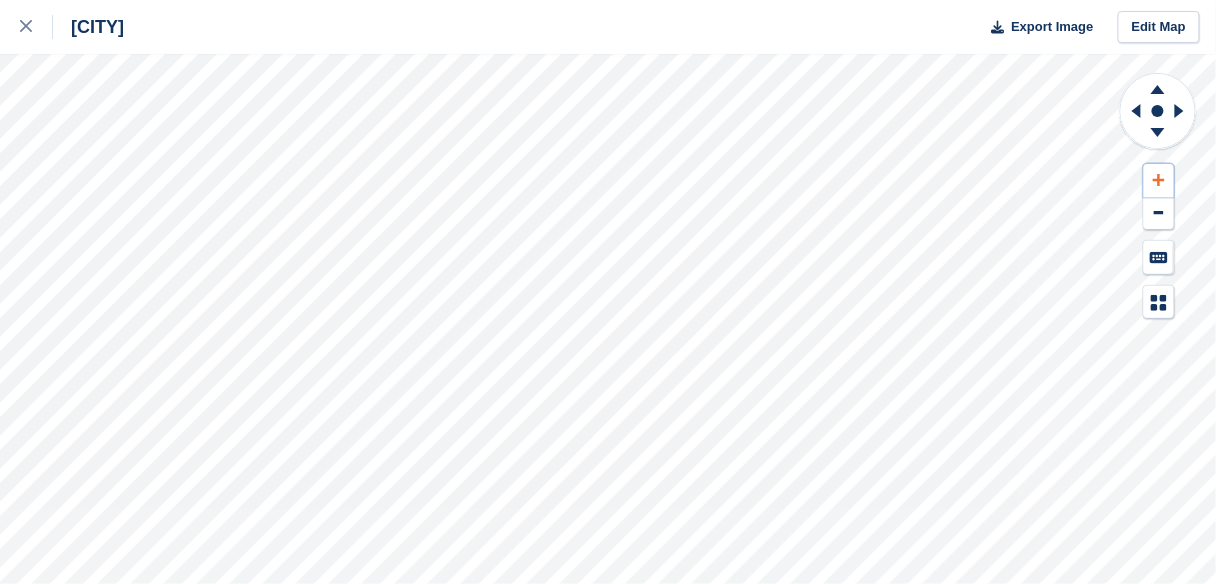 click at bounding box center [1159, 180] 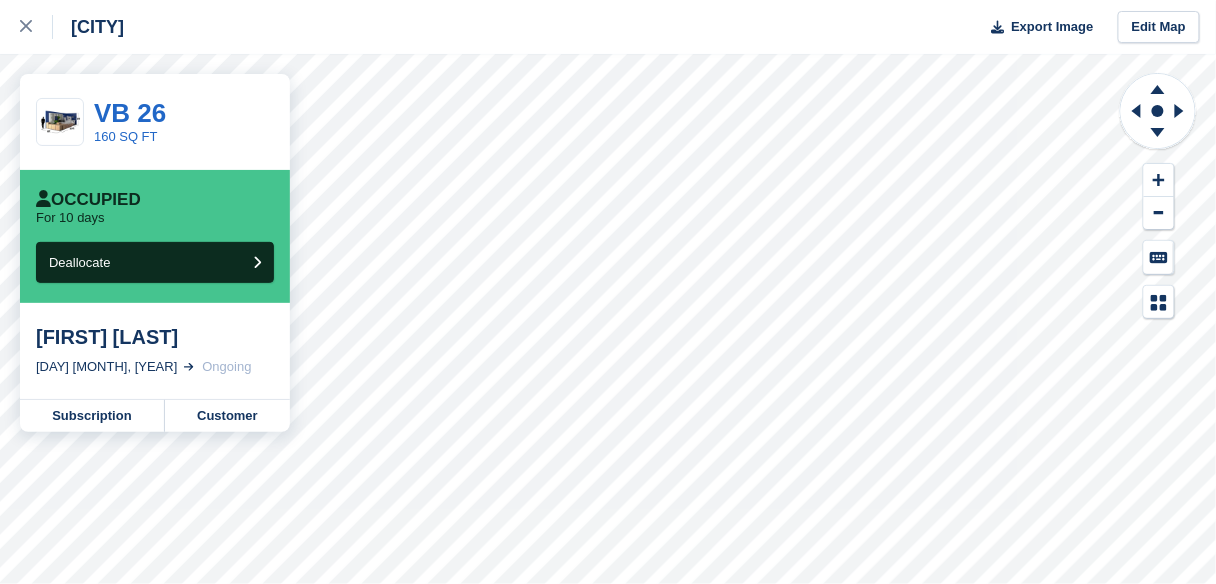 click at bounding box center (1158, 195) 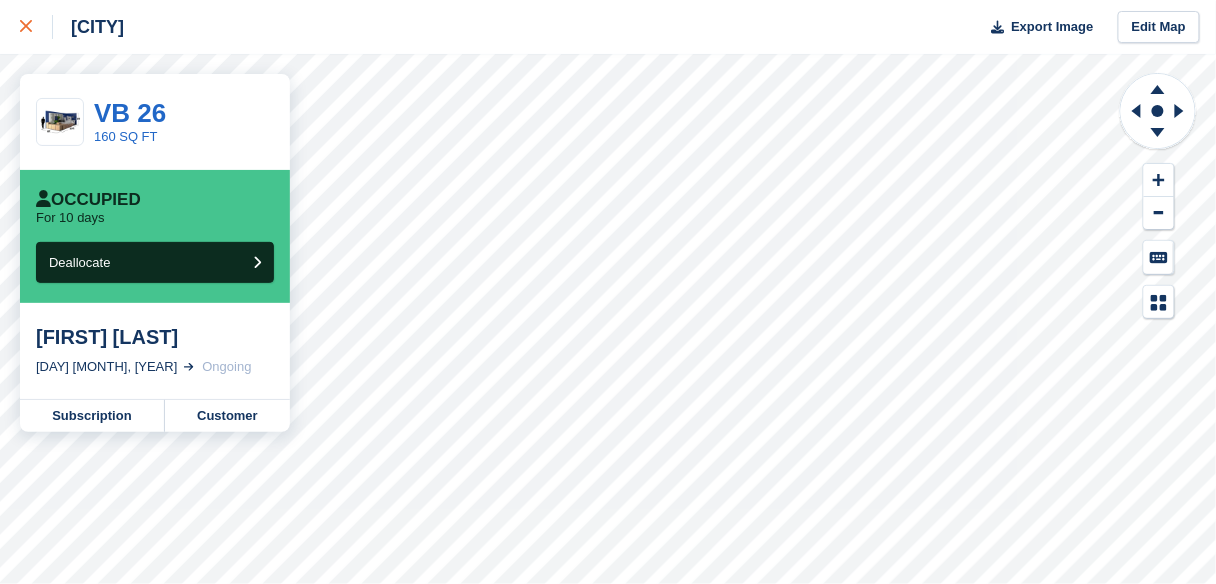 click at bounding box center (36, 27) 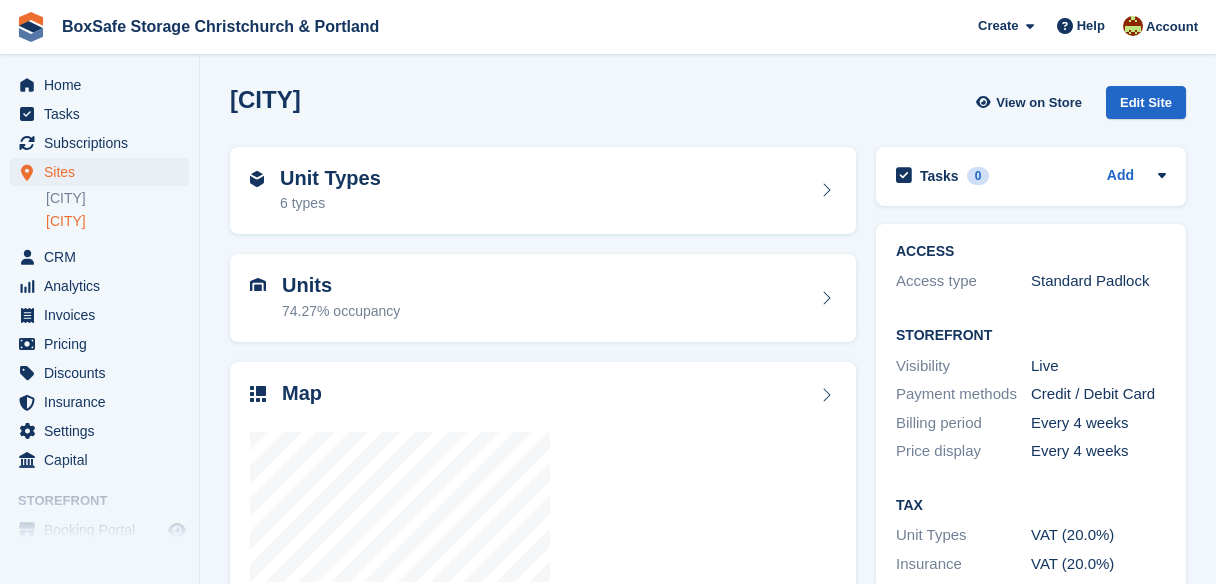 scroll, scrollTop: 0, scrollLeft: 0, axis: both 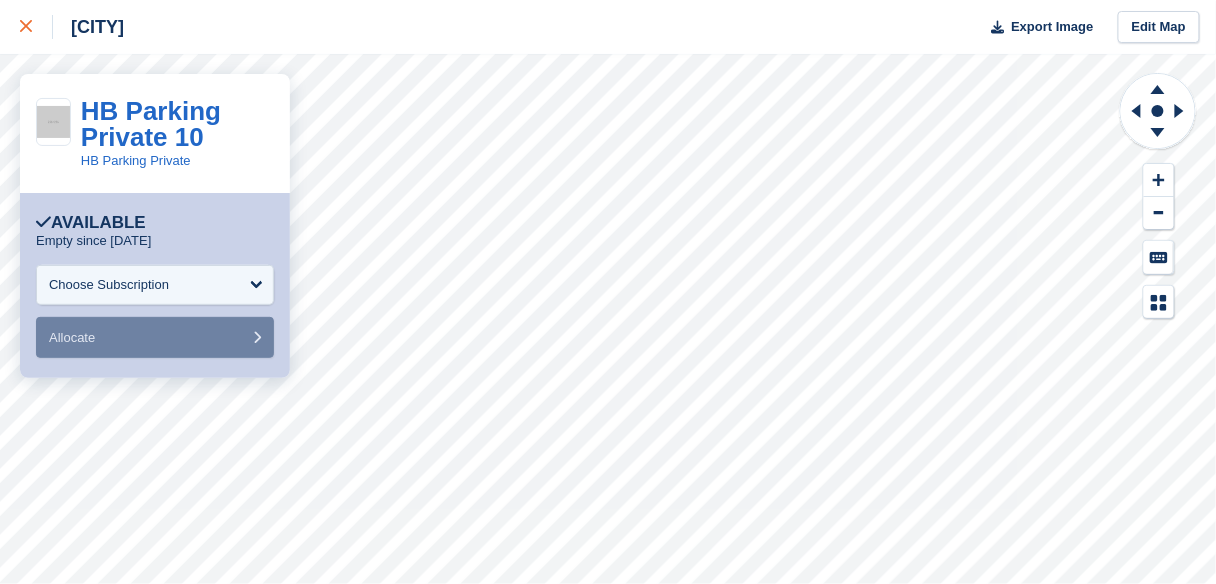 click 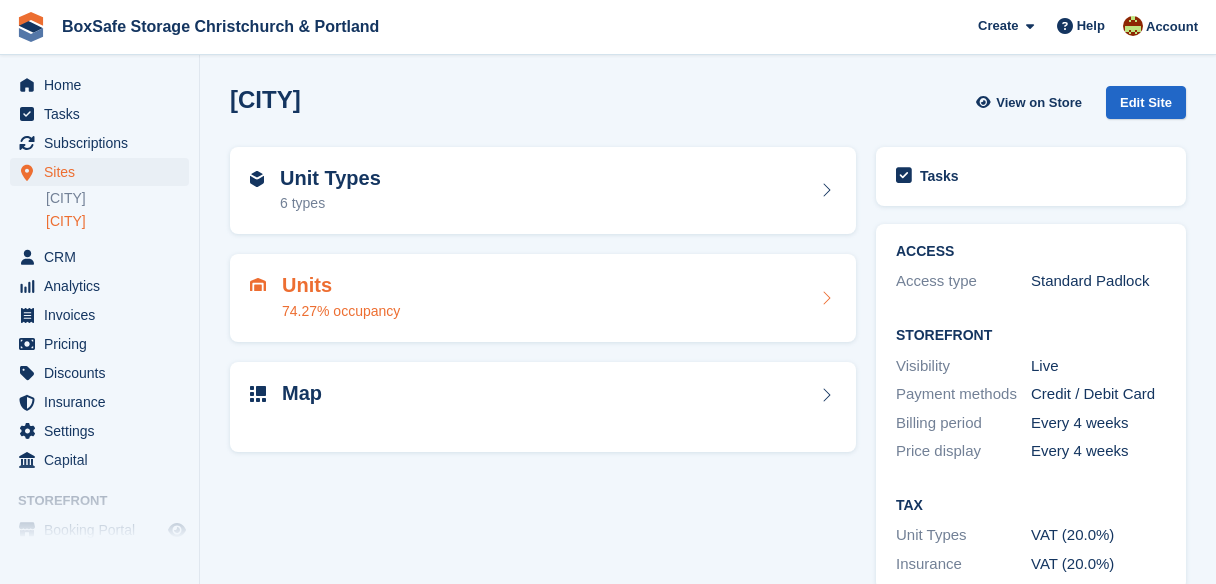 click on "Units
74.27% occupancy" at bounding box center [543, 298] 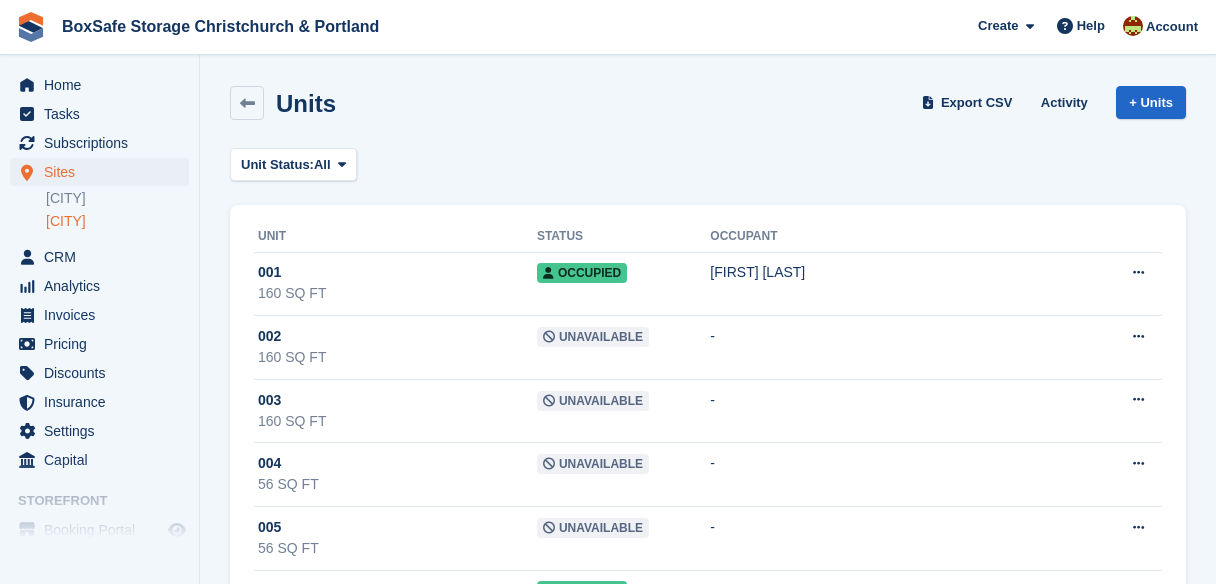 scroll, scrollTop: 0, scrollLeft: 0, axis: both 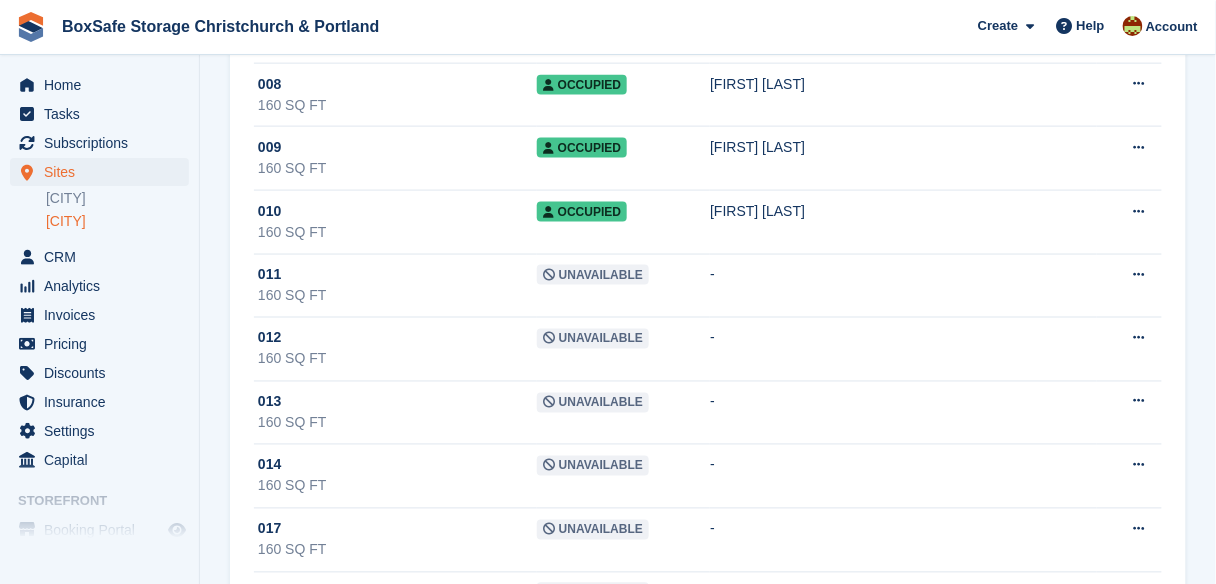 drag, startPoint x: 1221, startPoint y: 48, endPoint x: 1228, endPoint y: 108, distance: 60.40695 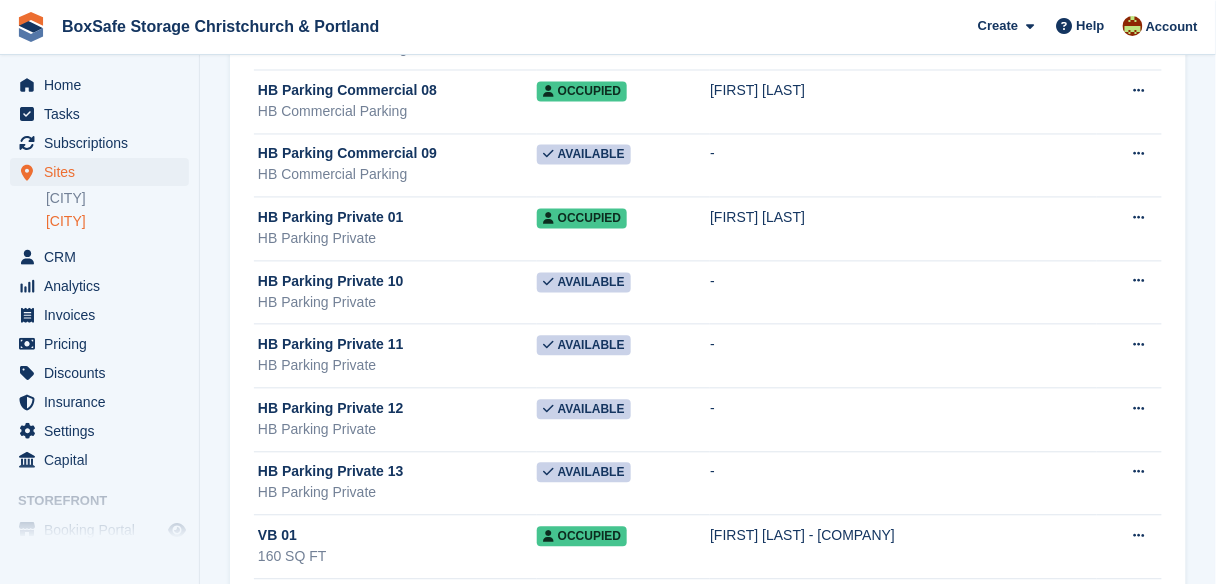 scroll, scrollTop: 2803, scrollLeft: 0, axis: vertical 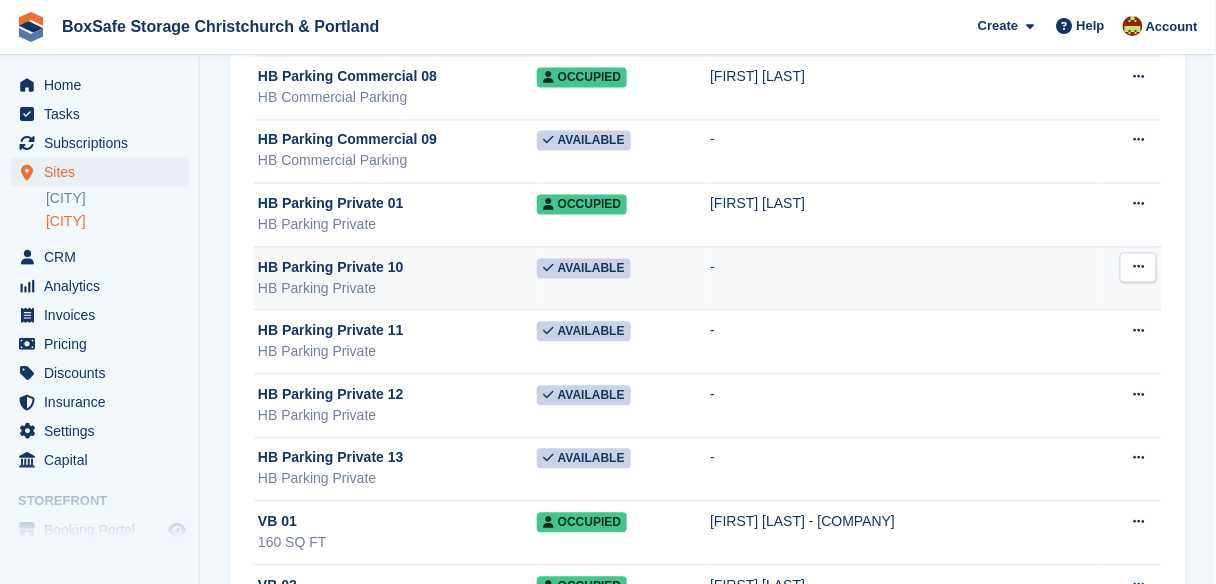 click on "HB Parking Private 10" at bounding box center (331, 268) 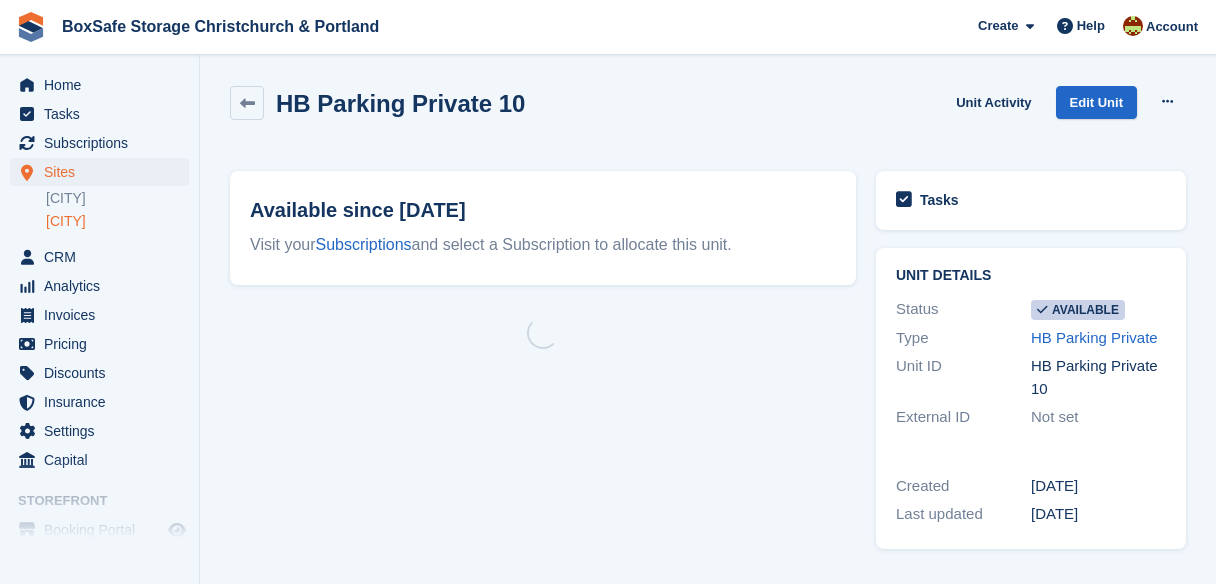 scroll, scrollTop: 0, scrollLeft: 0, axis: both 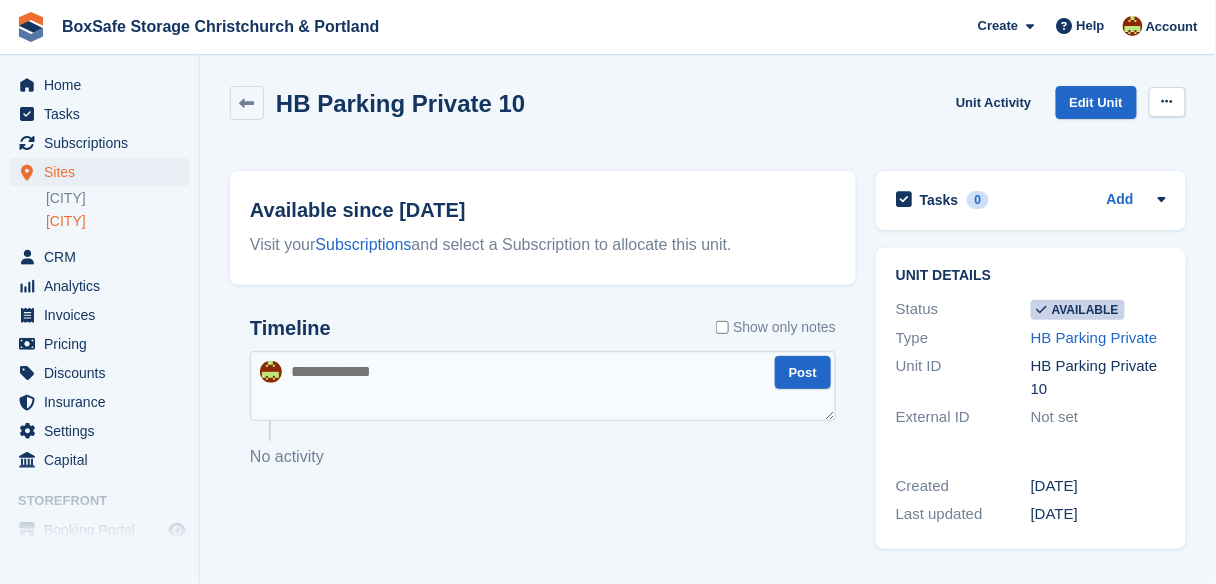click at bounding box center (1167, 101) 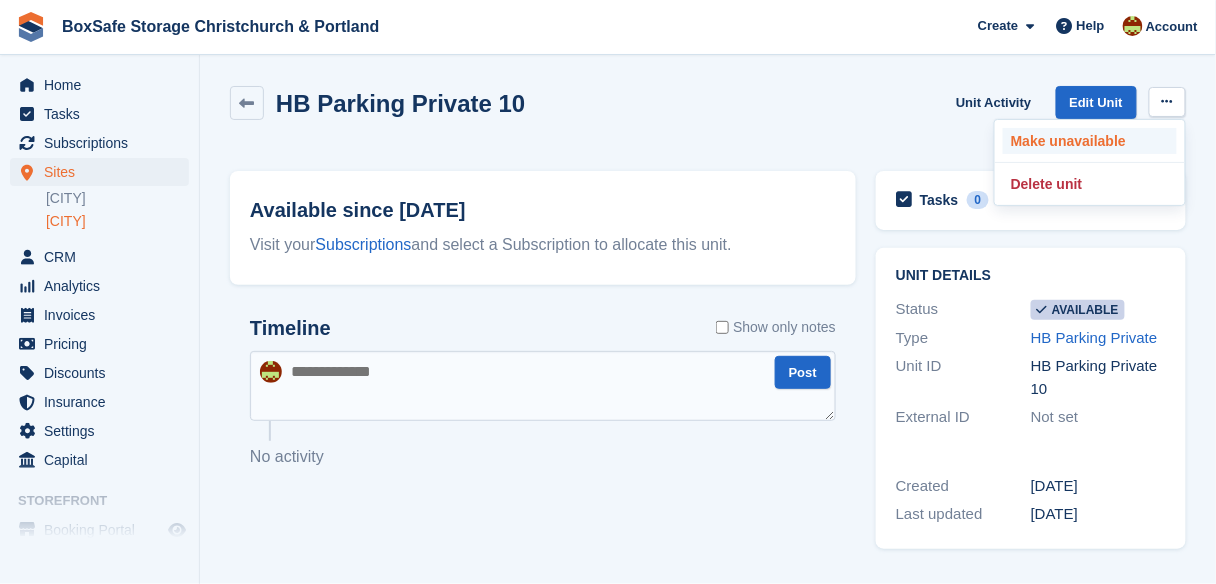 click on "Make unavailable" at bounding box center (1090, 141) 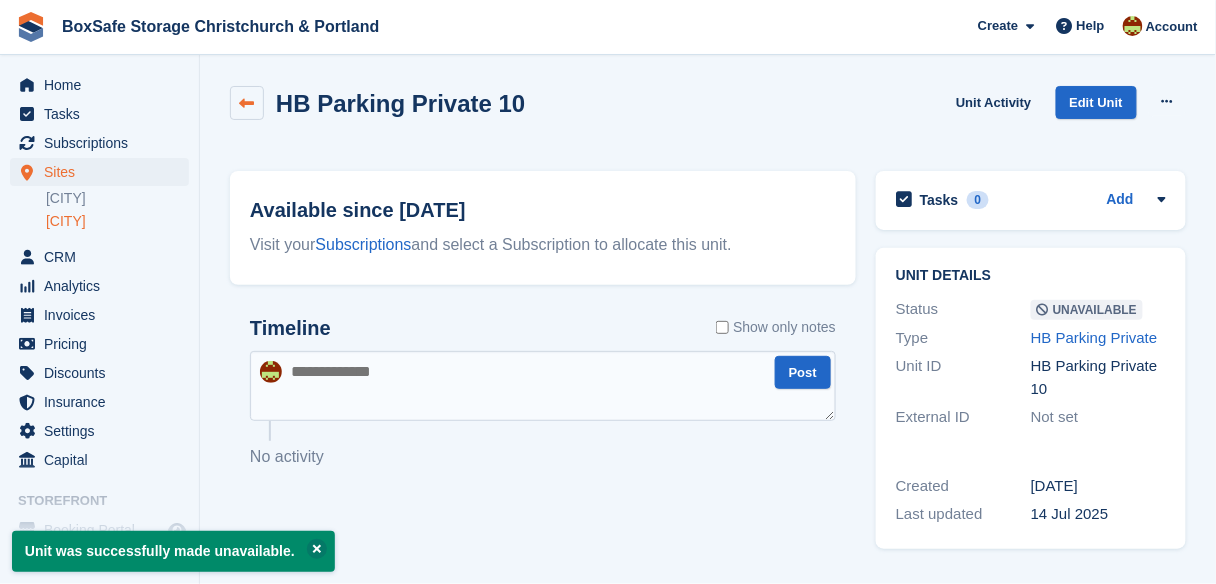 click at bounding box center [247, 103] 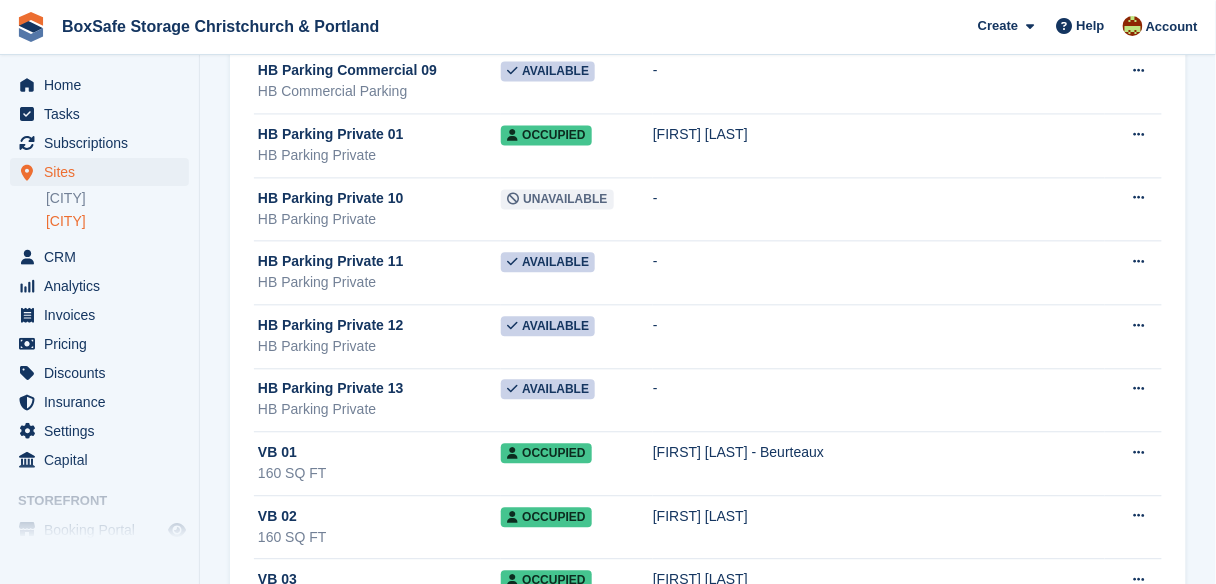 scroll, scrollTop: 2839, scrollLeft: 0, axis: vertical 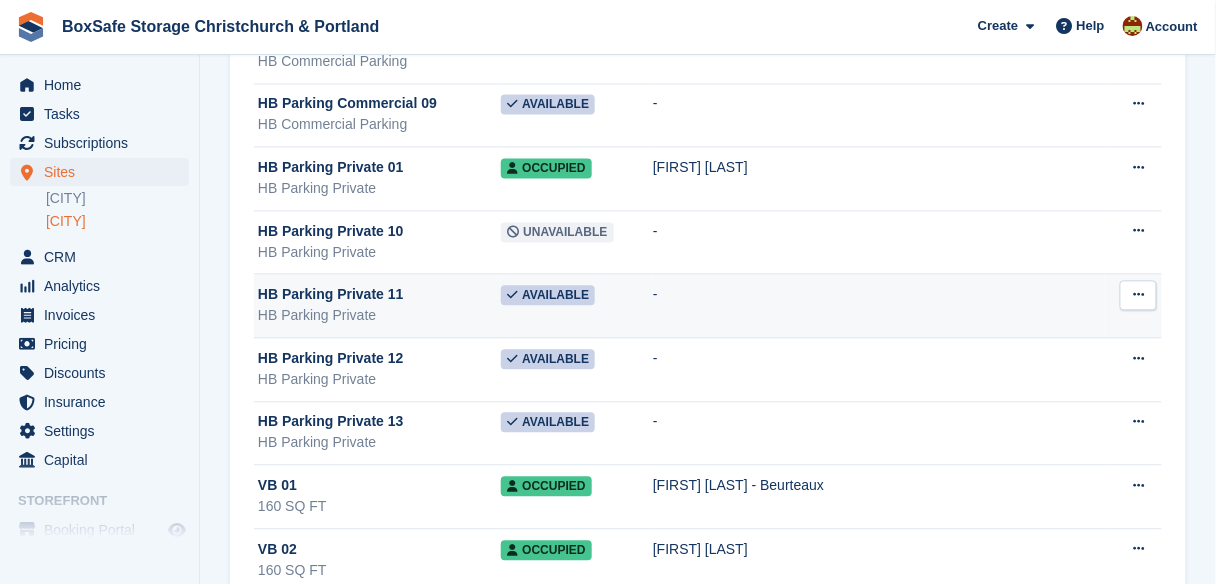 click at bounding box center (1138, 296) 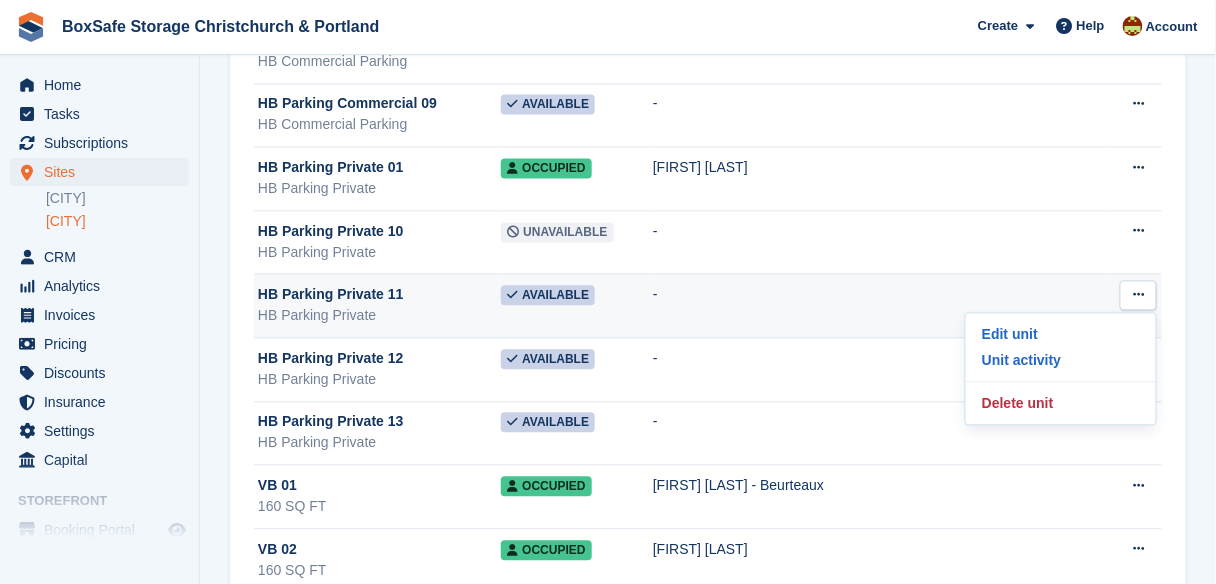 click on "Available" at bounding box center (548, 296) 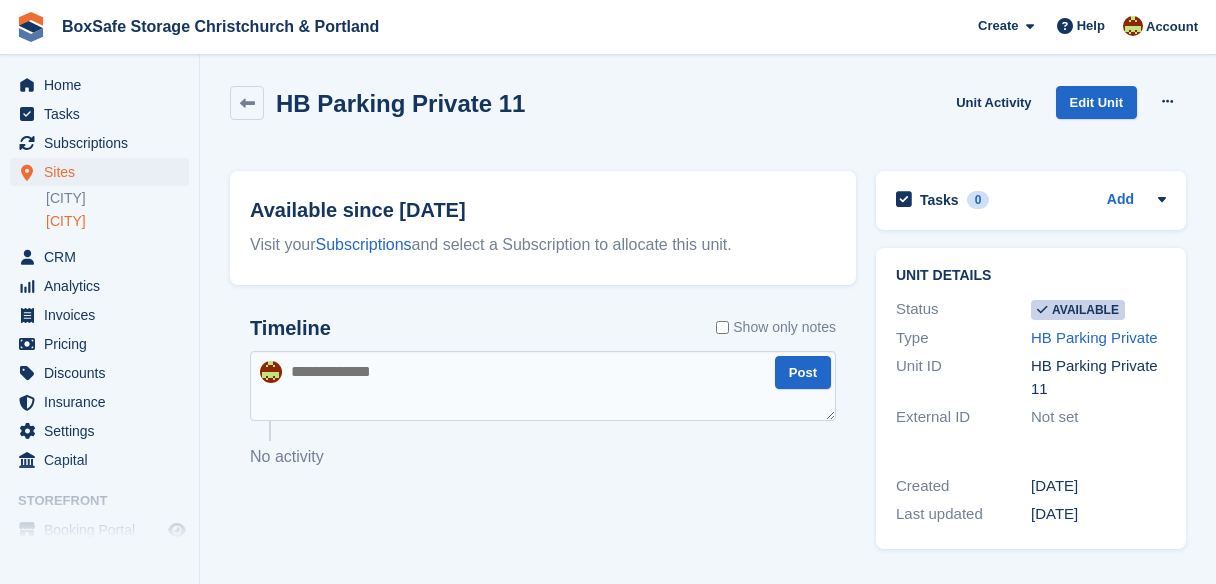 scroll, scrollTop: 0, scrollLeft: 0, axis: both 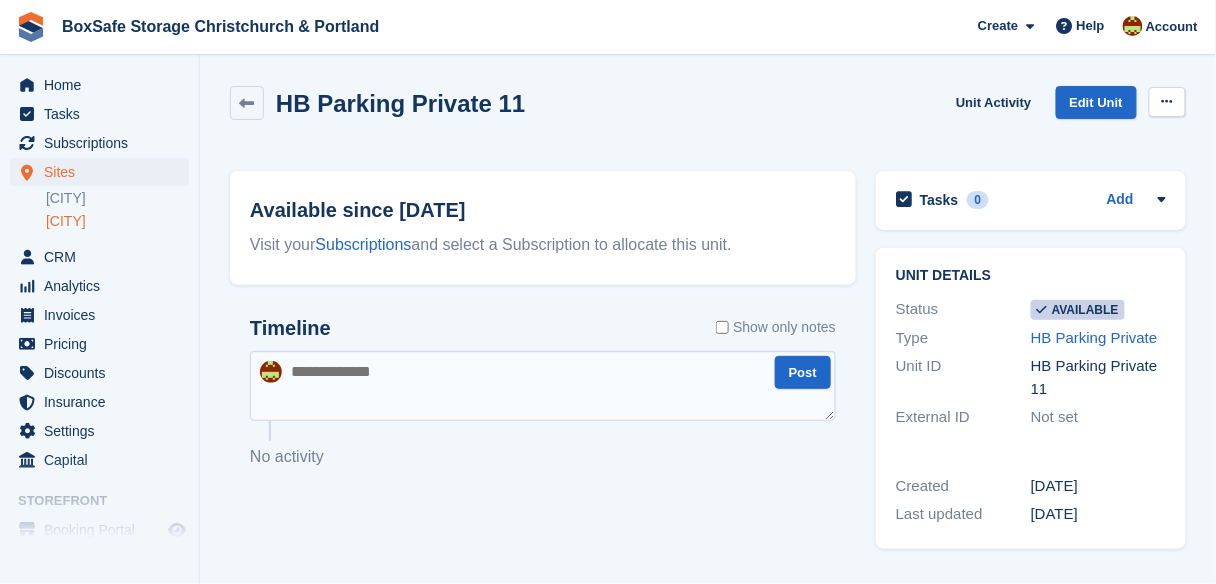 click at bounding box center (1167, 101) 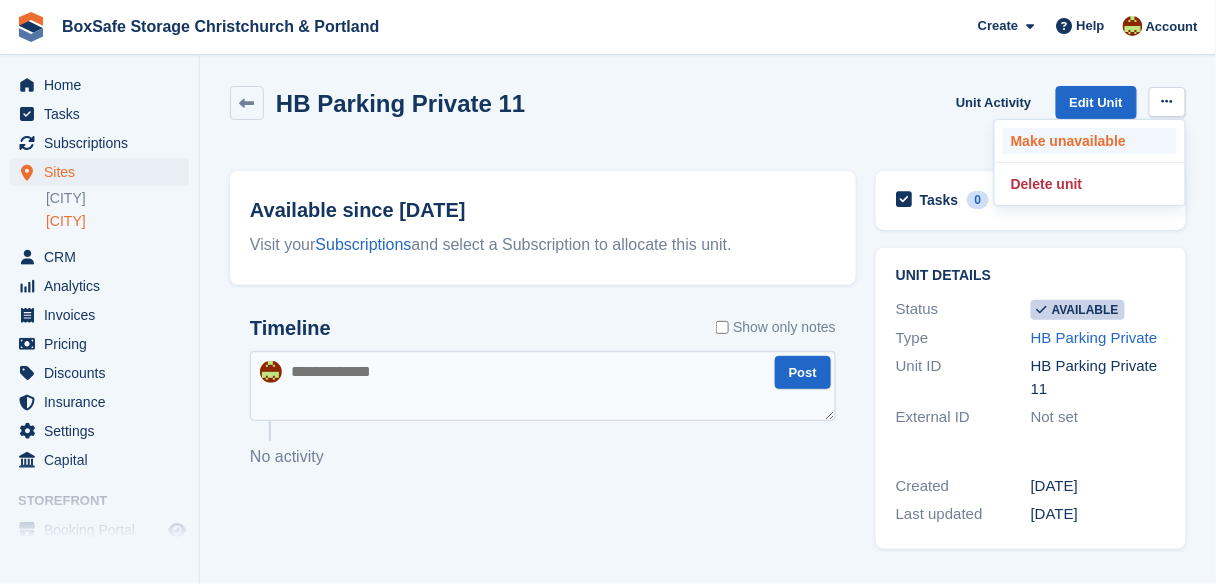 click on "Make unavailable" at bounding box center [1090, 141] 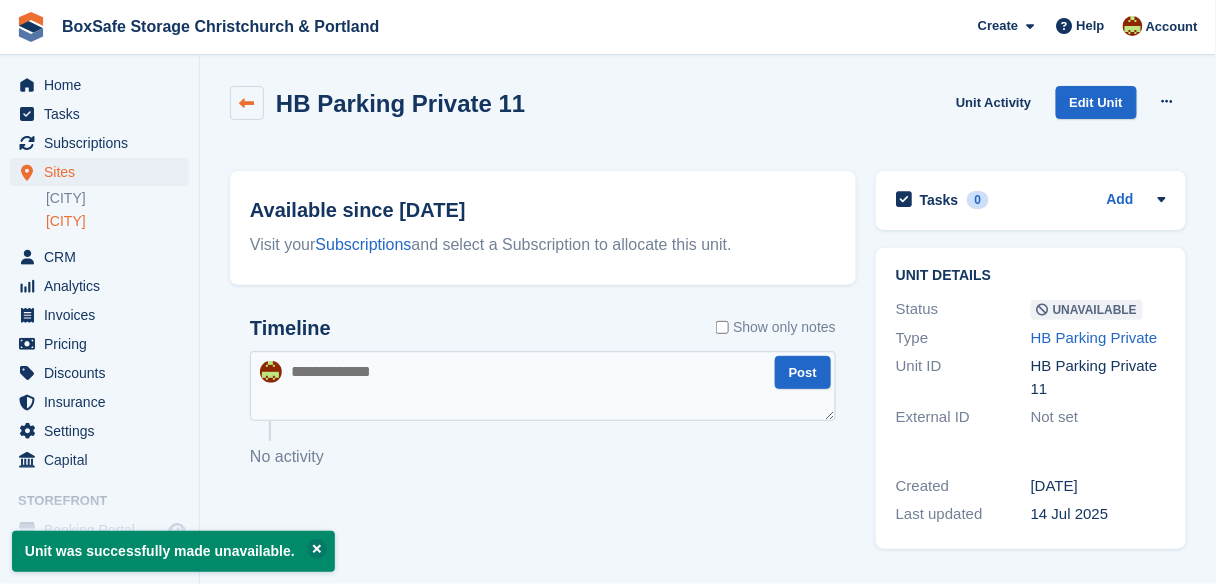 click at bounding box center (247, 103) 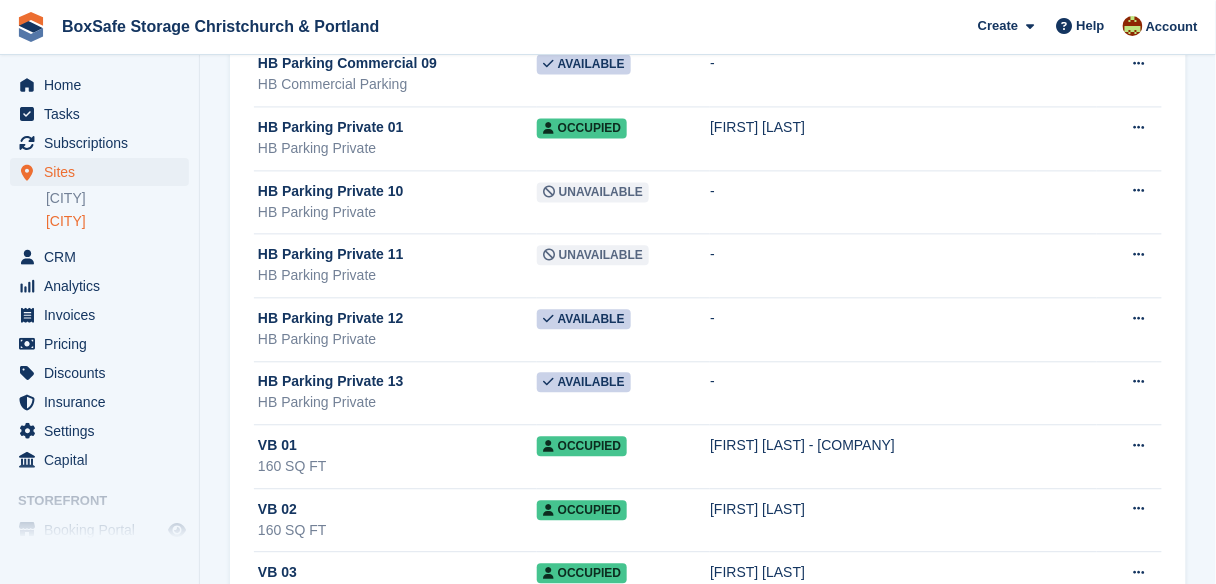 scroll, scrollTop: 2922, scrollLeft: 0, axis: vertical 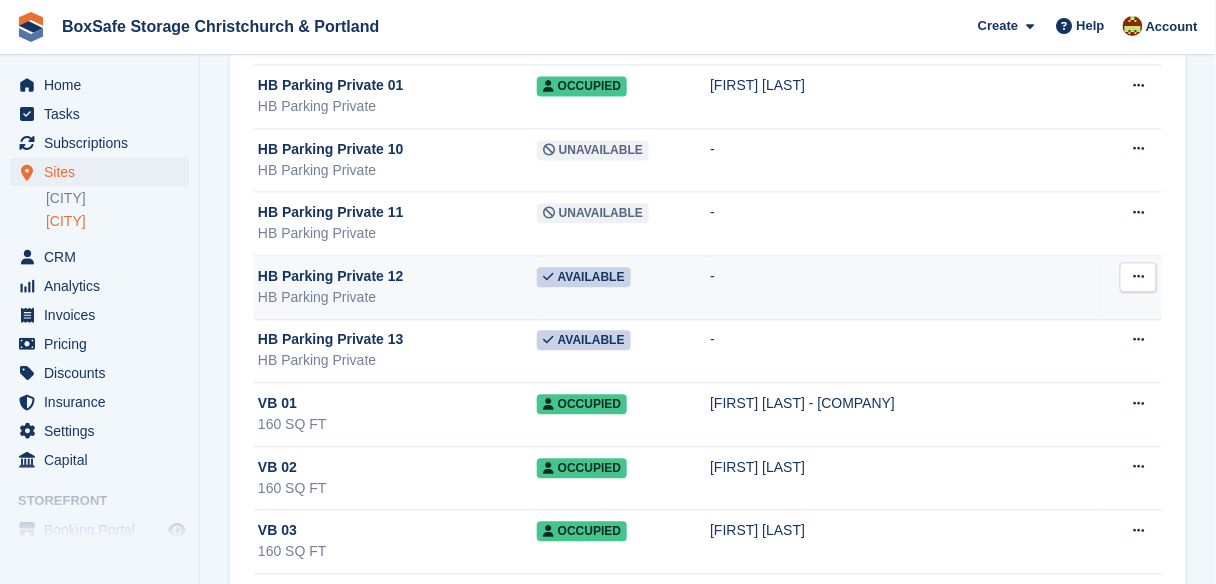 click on "Available" at bounding box center (584, 277) 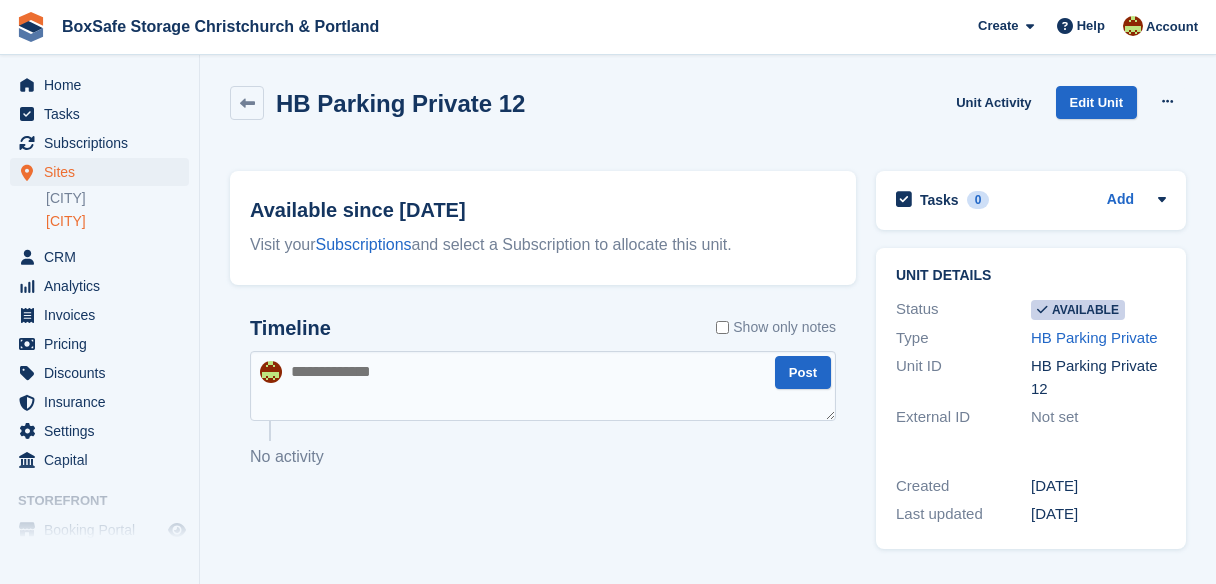 scroll, scrollTop: 0, scrollLeft: 0, axis: both 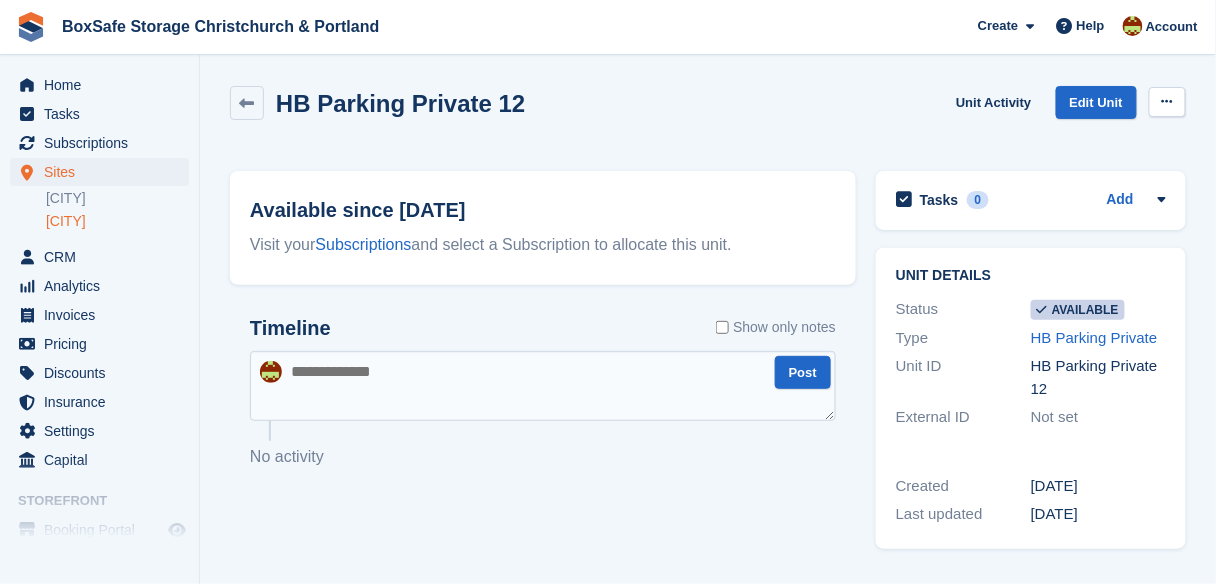 click at bounding box center [1167, 101] 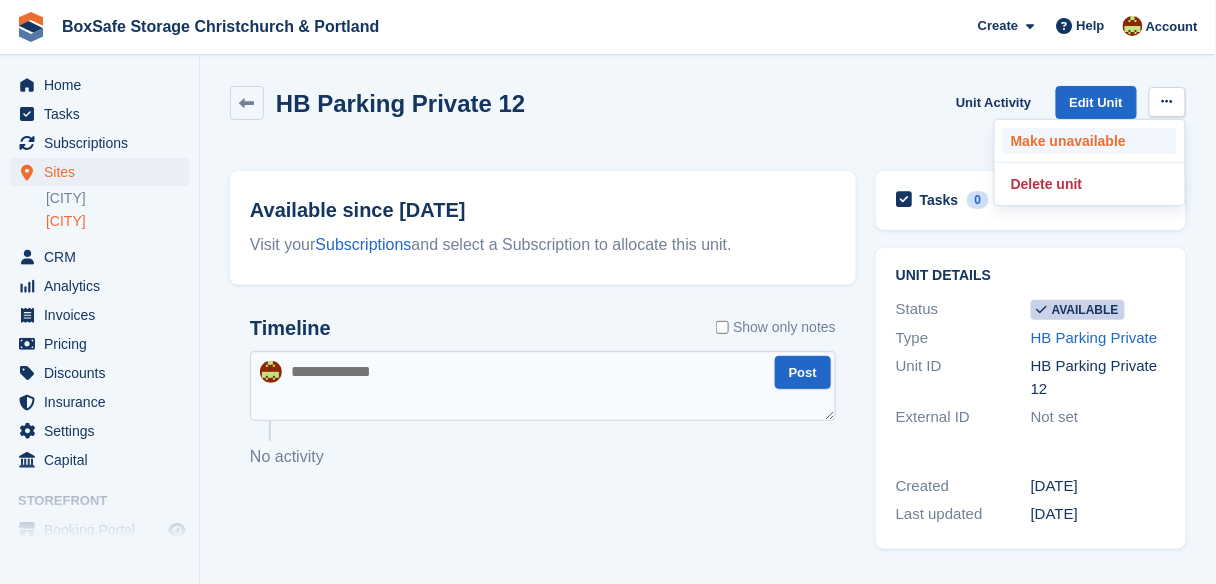 click on "Make unavailable" at bounding box center (1090, 141) 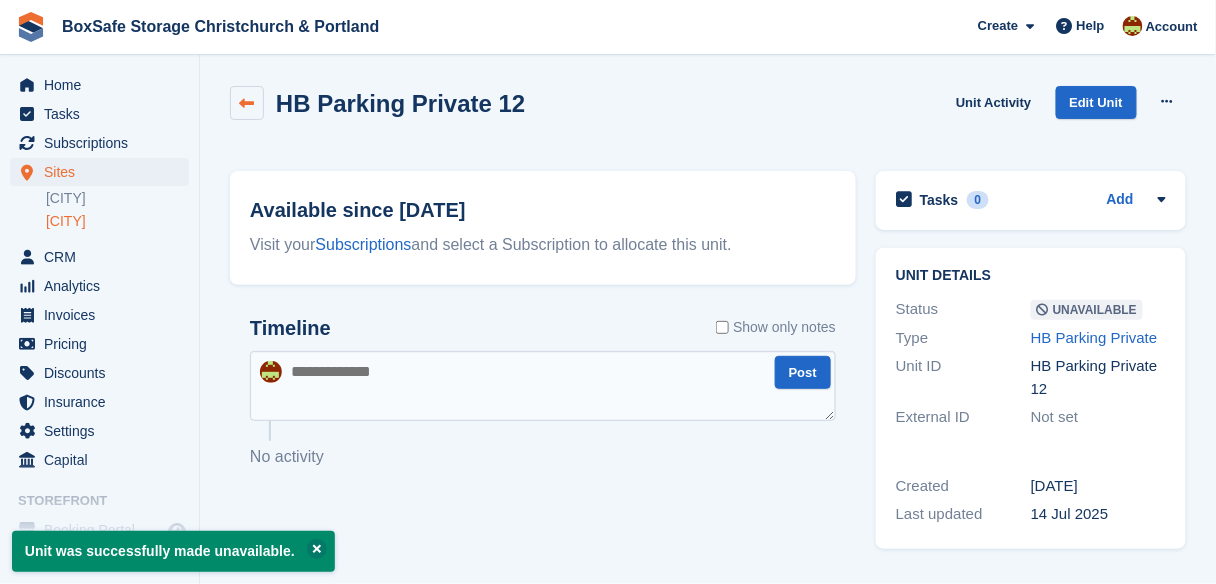 click at bounding box center (247, 103) 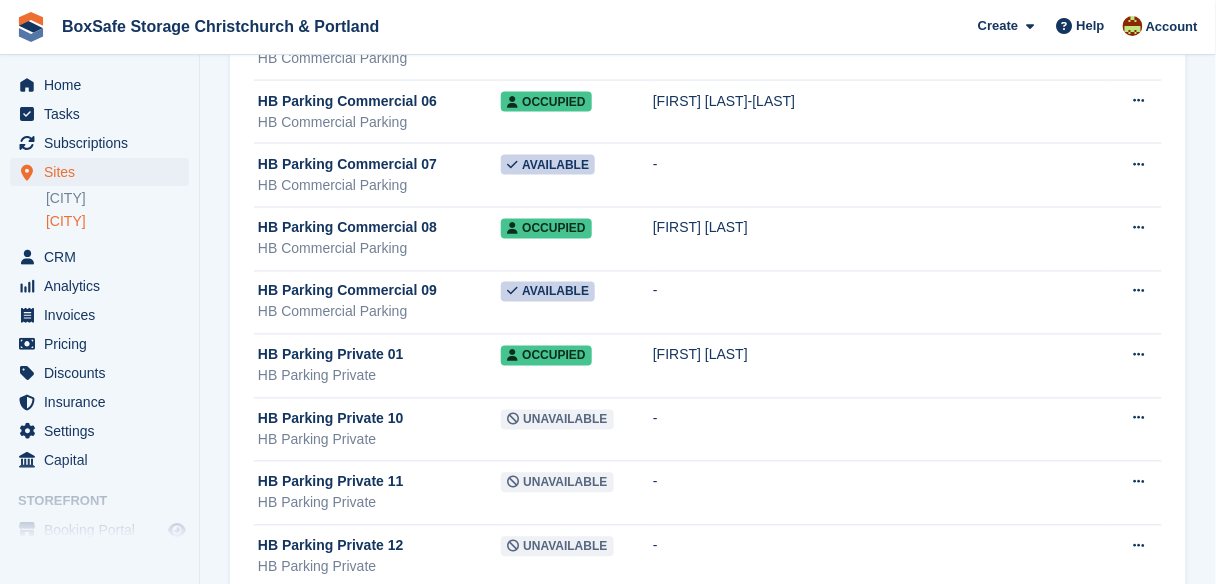 scroll, scrollTop: 2624, scrollLeft: 0, axis: vertical 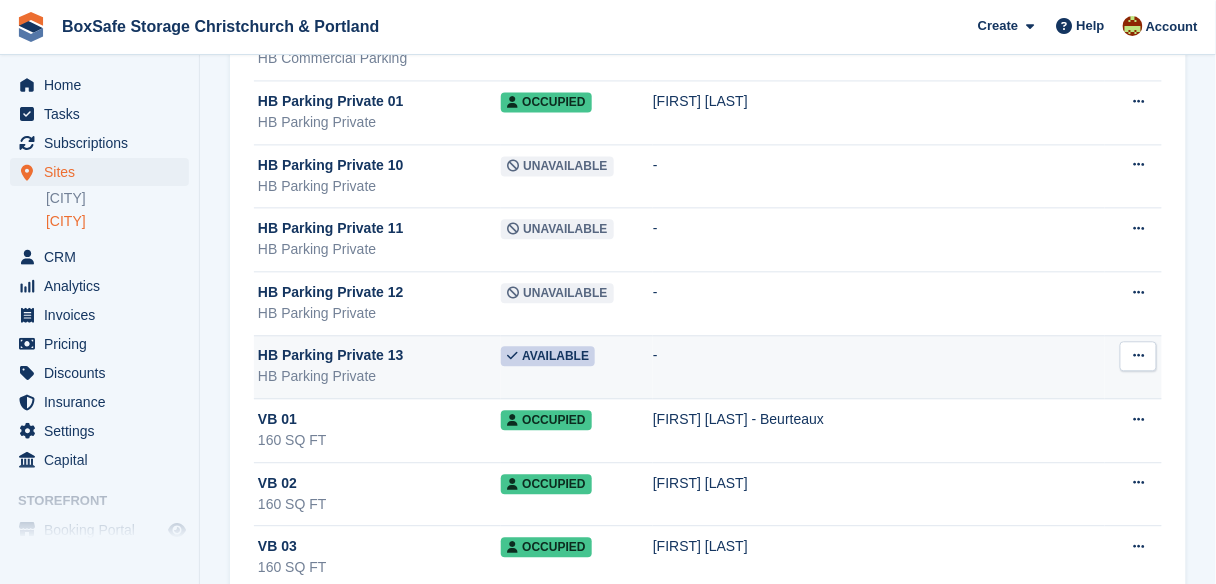 click on "Available" at bounding box center [548, 356] 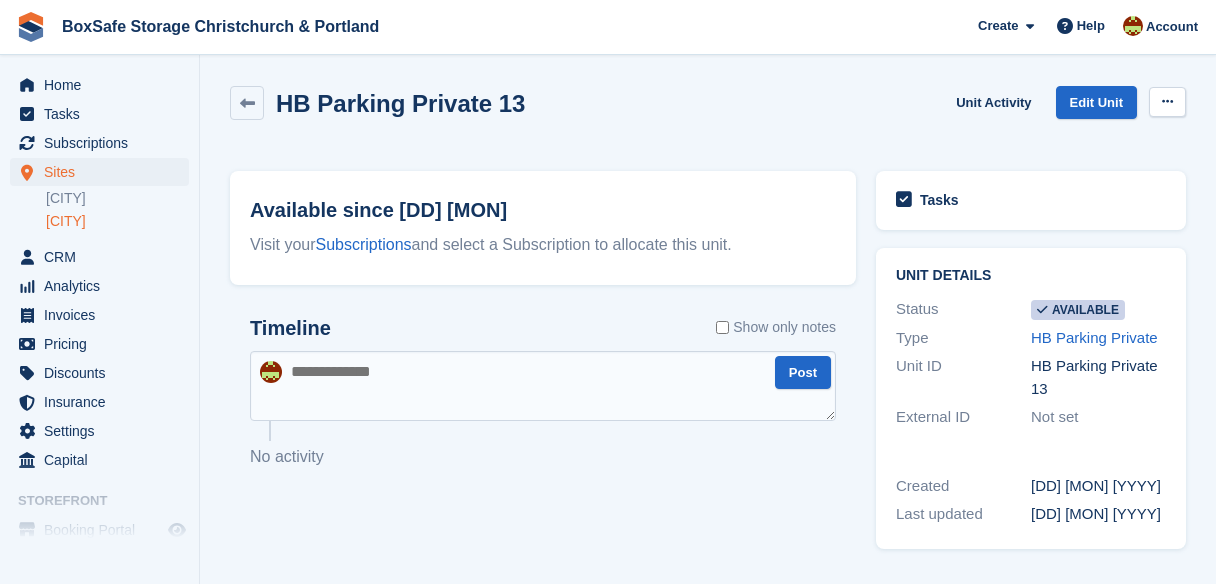 scroll, scrollTop: 0, scrollLeft: 0, axis: both 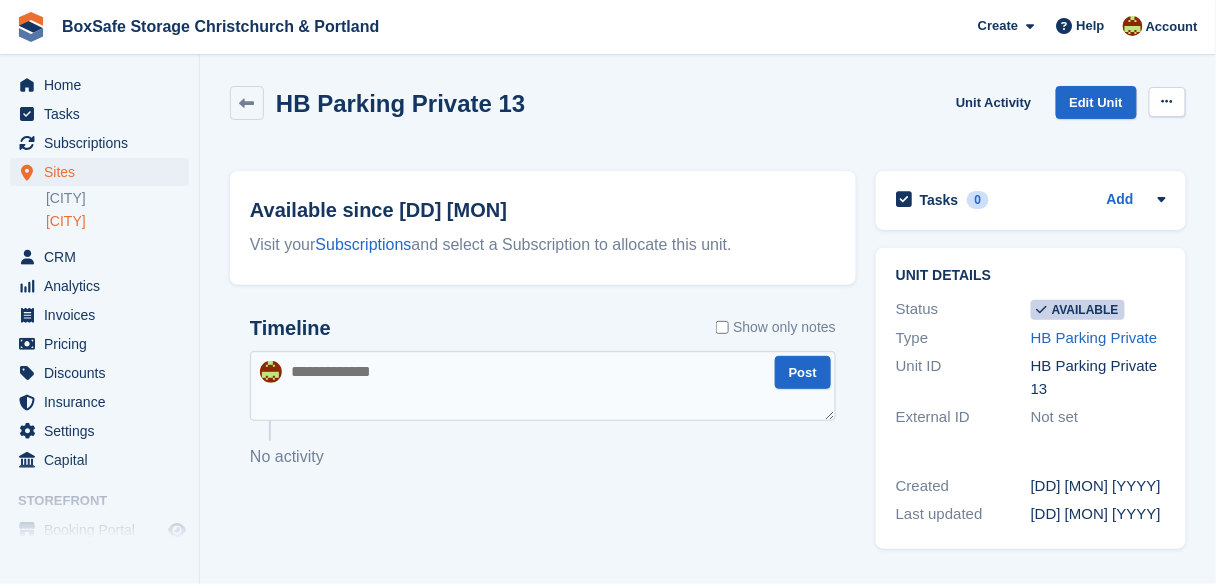 click at bounding box center (1167, 101) 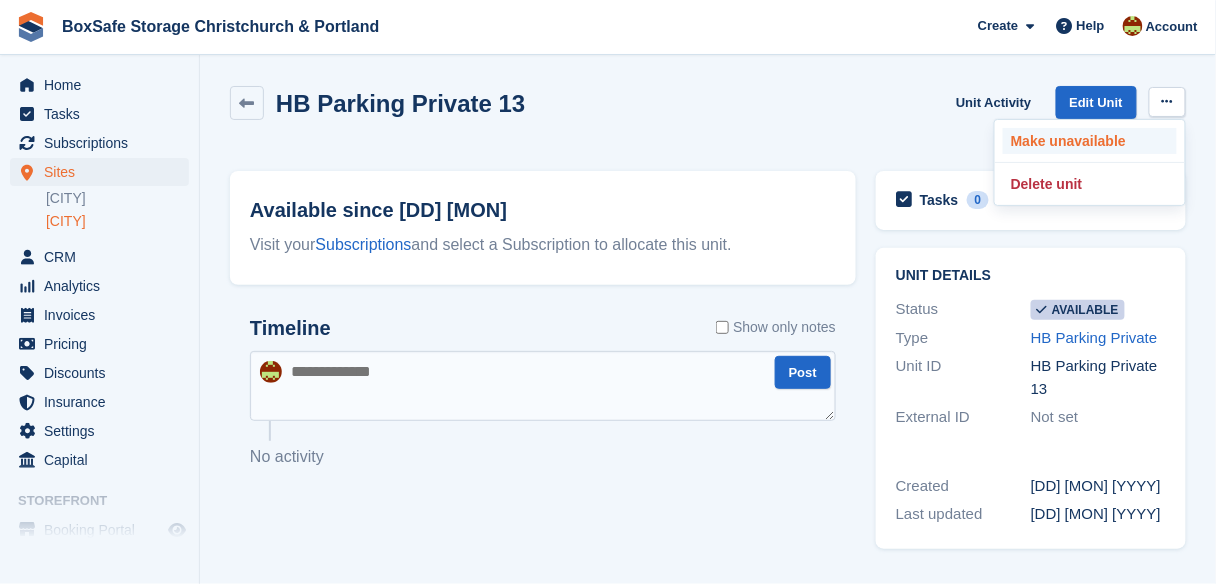 click on "Make unavailable" at bounding box center (1090, 141) 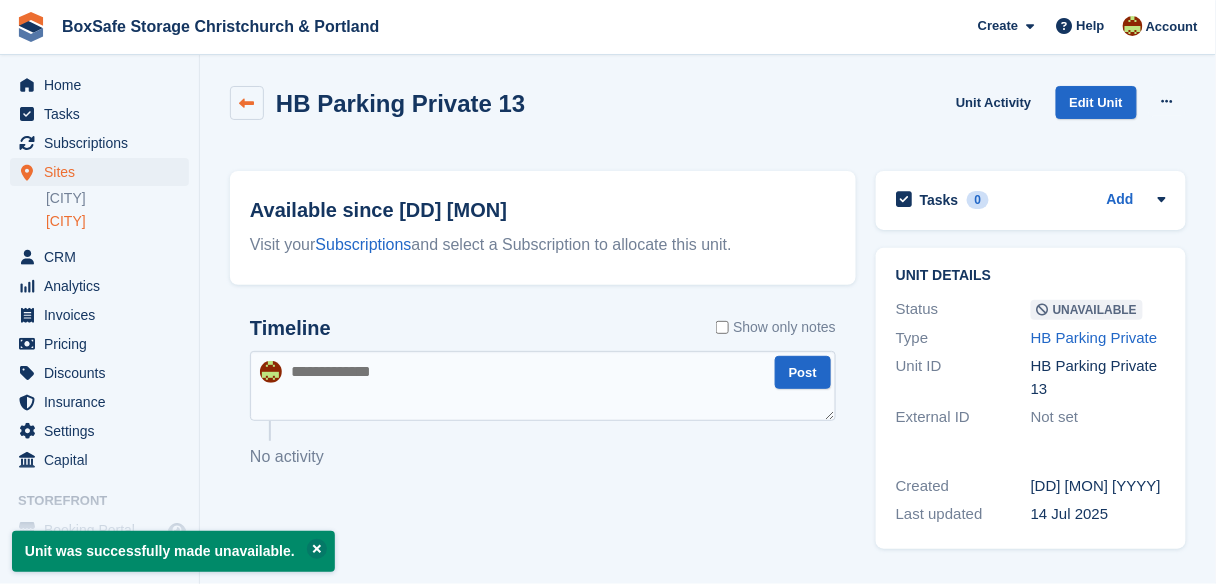 click at bounding box center (247, 103) 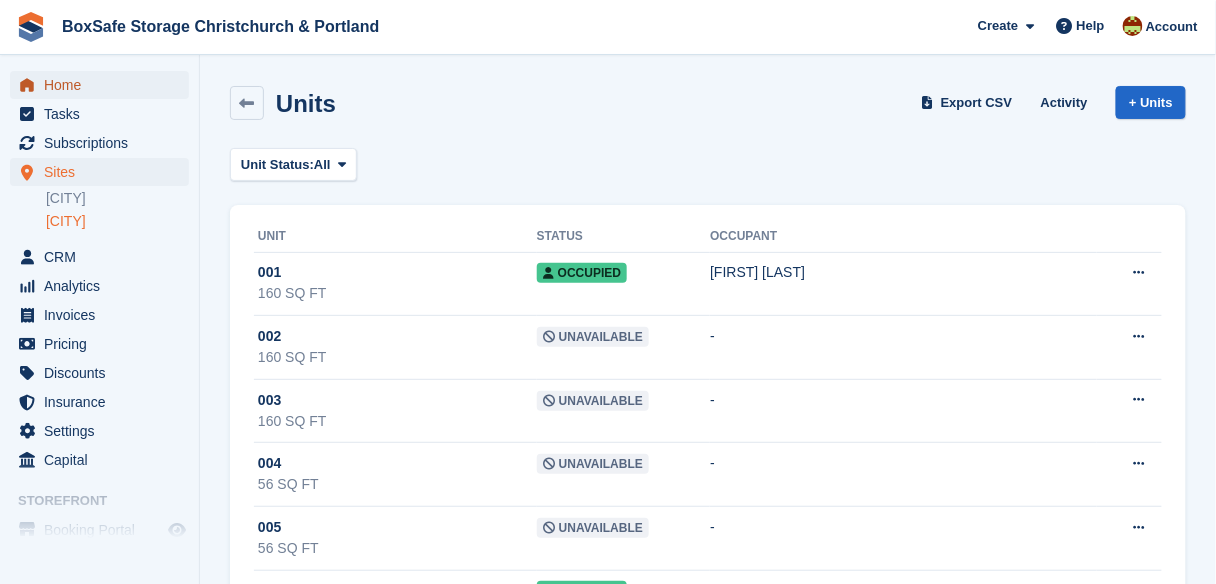 click on "Home" at bounding box center (104, 85) 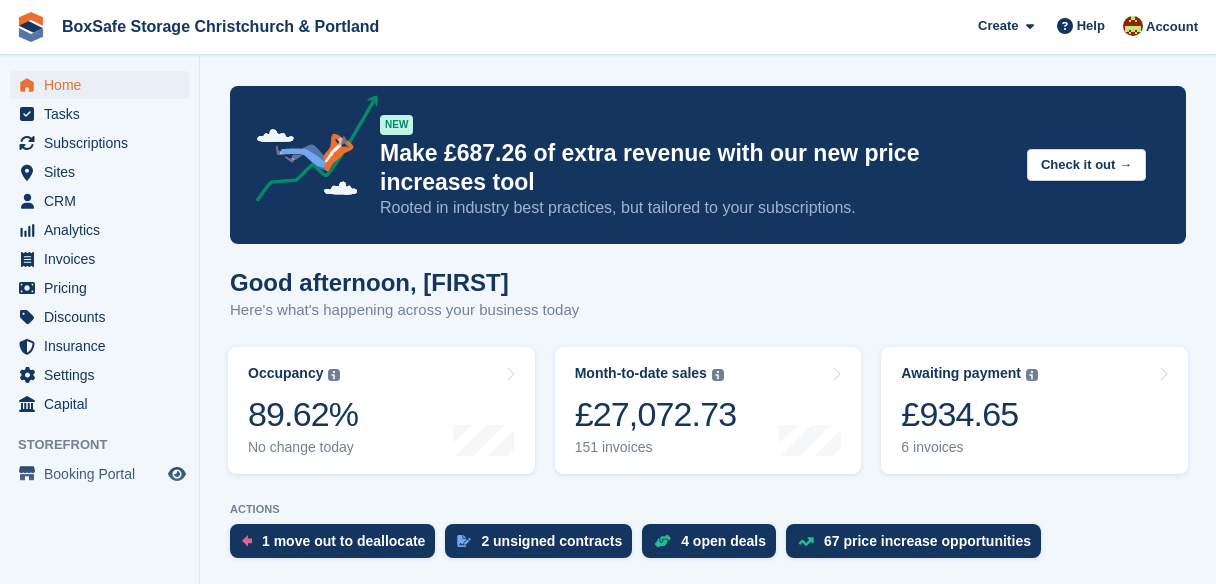 scroll, scrollTop: 0, scrollLeft: 0, axis: both 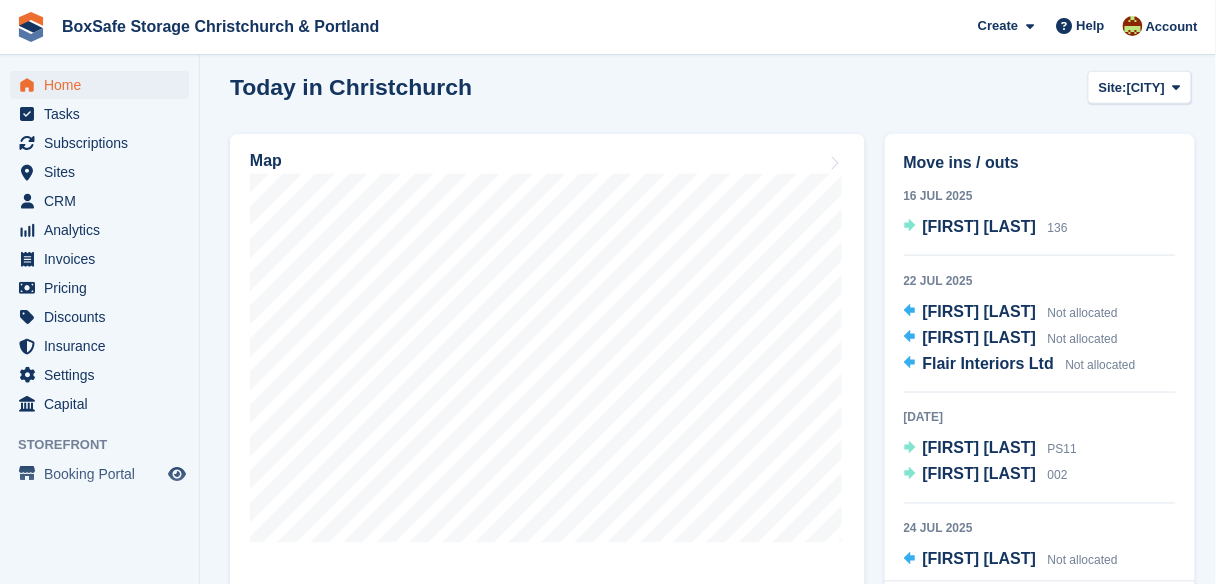 drag, startPoint x: 0, startPoint y: 0, endPoint x: 1227, endPoint y: 191, distance: 1241.777 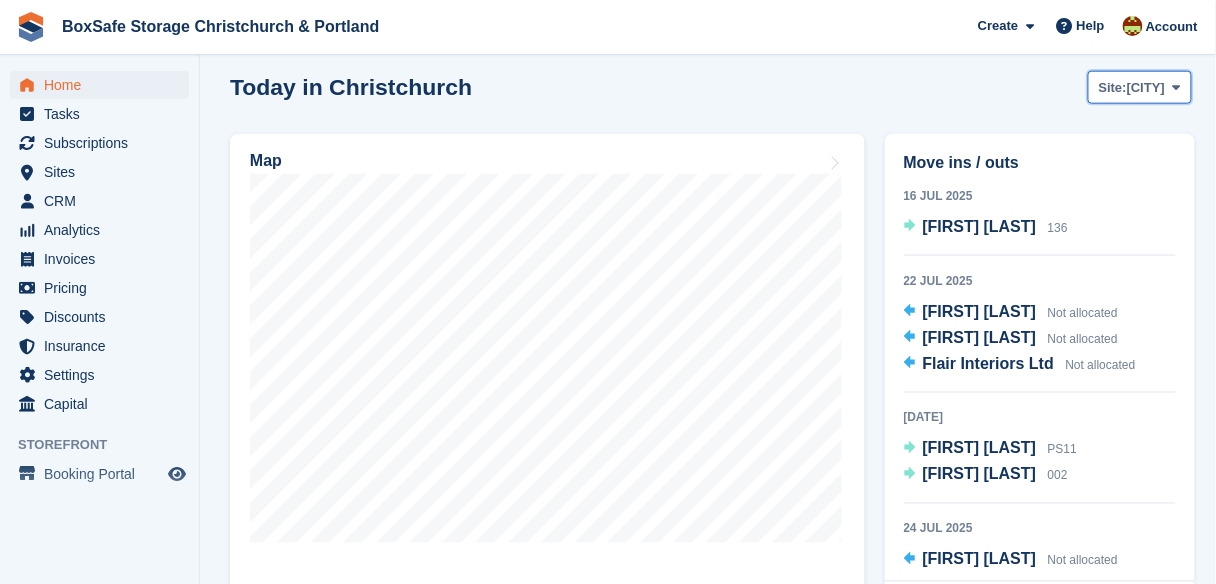click on "[CITY]" at bounding box center (1146, 88) 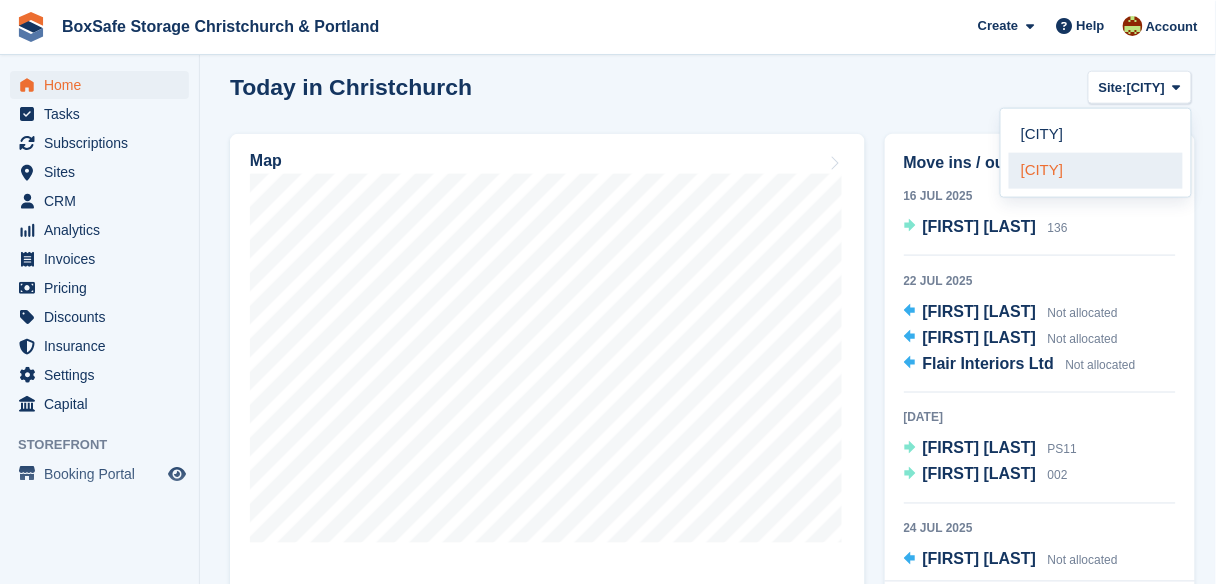 click on "[CITY]" at bounding box center [1096, 171] 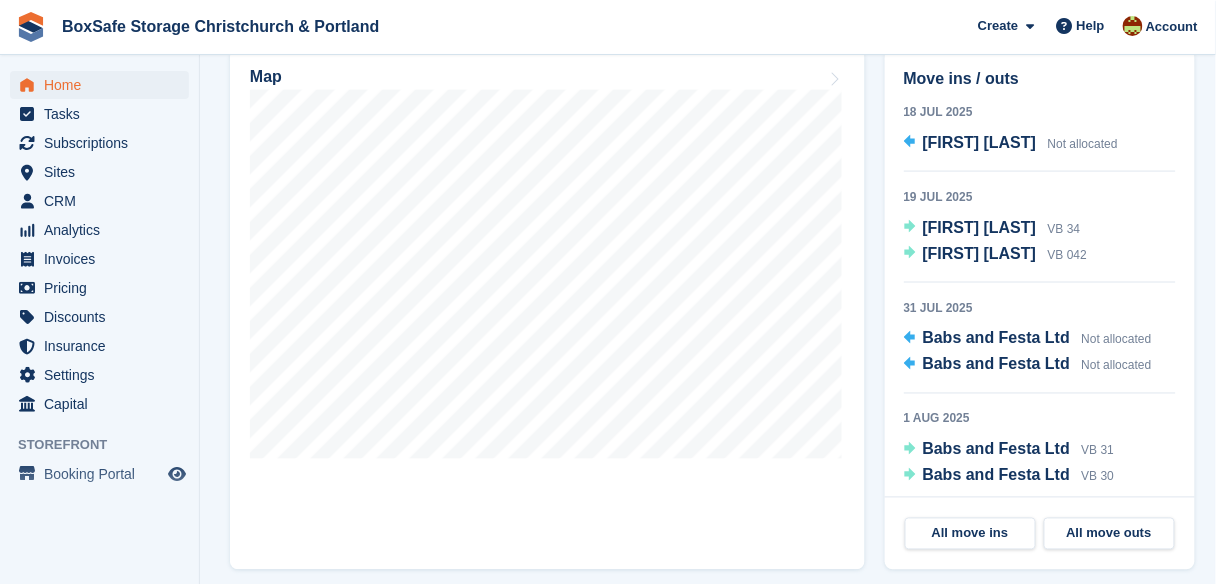 scroll, scrollTop: 643, scrollLeft: 0, axis: vertical 